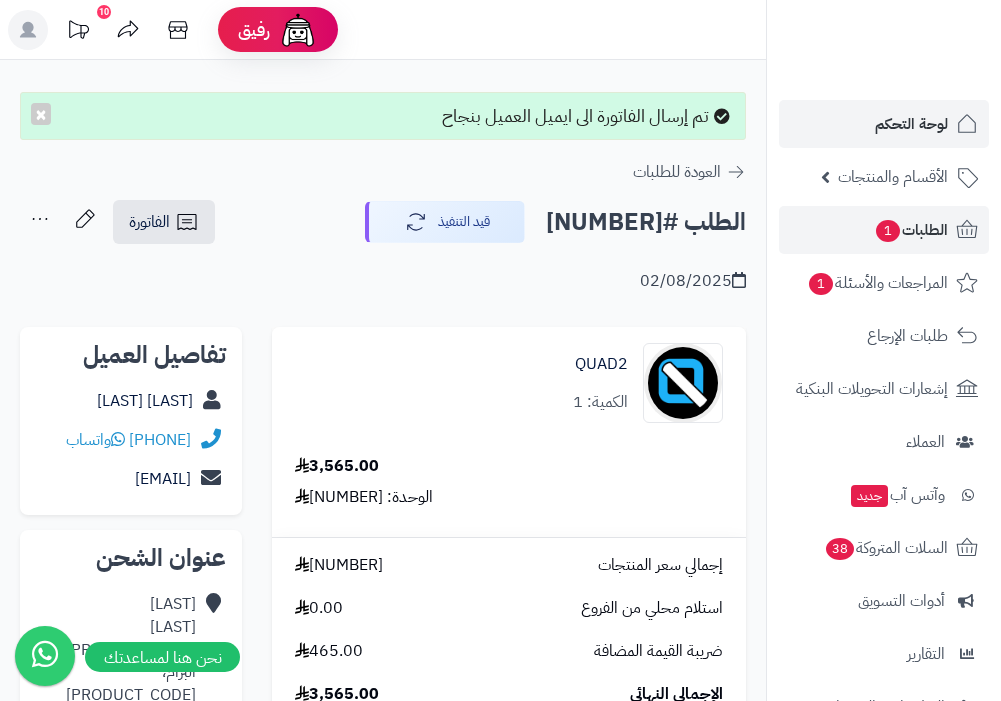 scroll, scrollTop: 0, scrollLeft: 0, axis: both 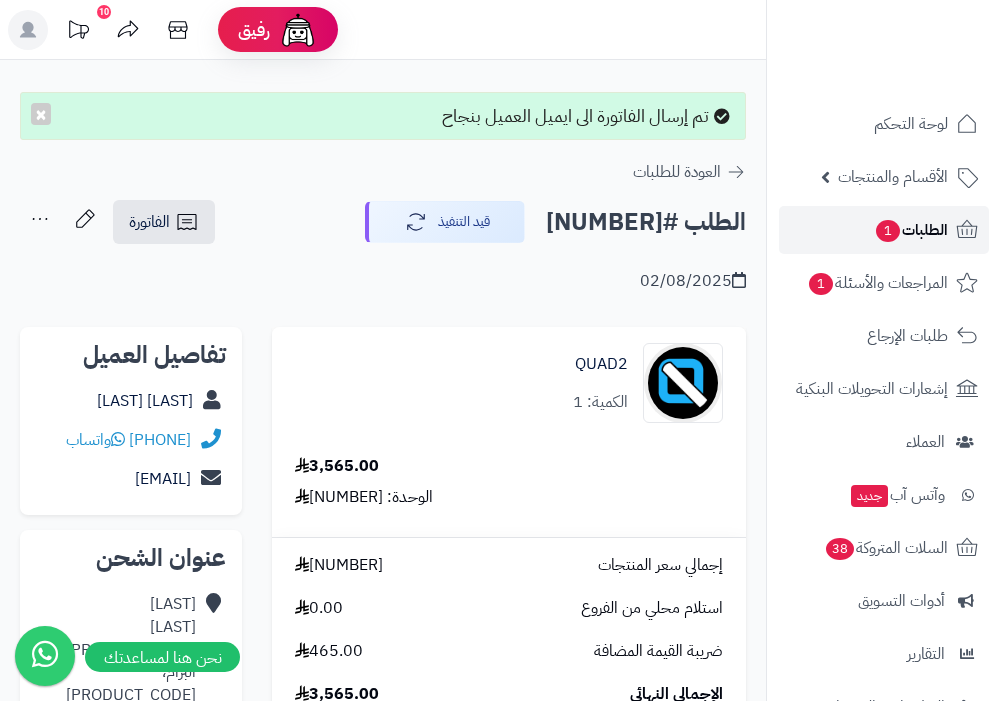 click on "1" at bounding box center [888, 231] 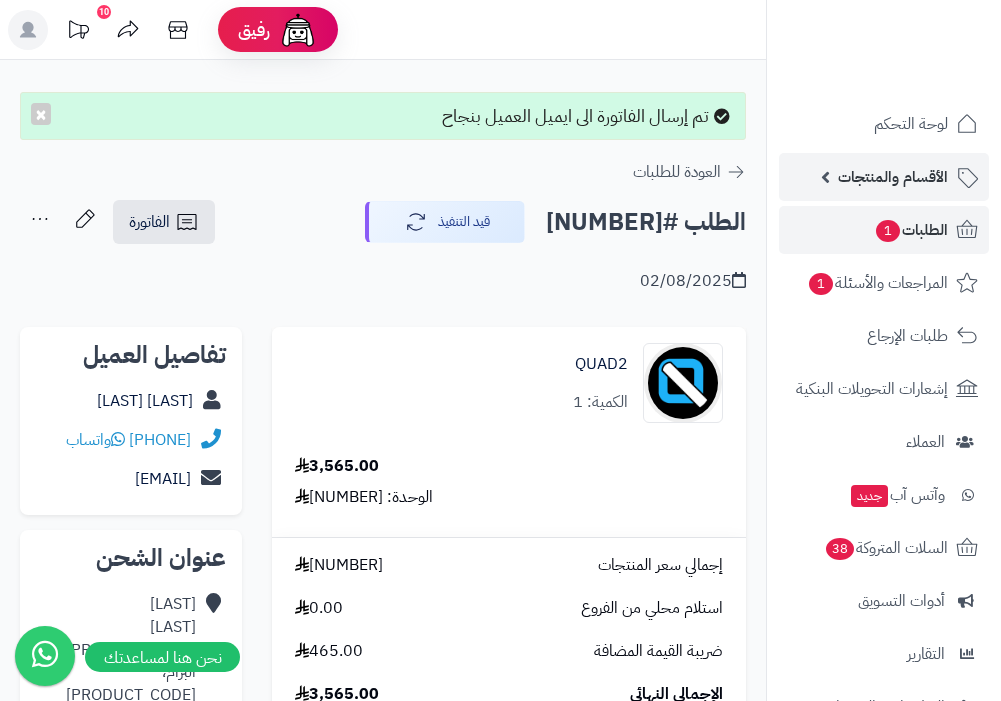 click on "الأقسام والمنتجات" at bounding box center [893, 177] 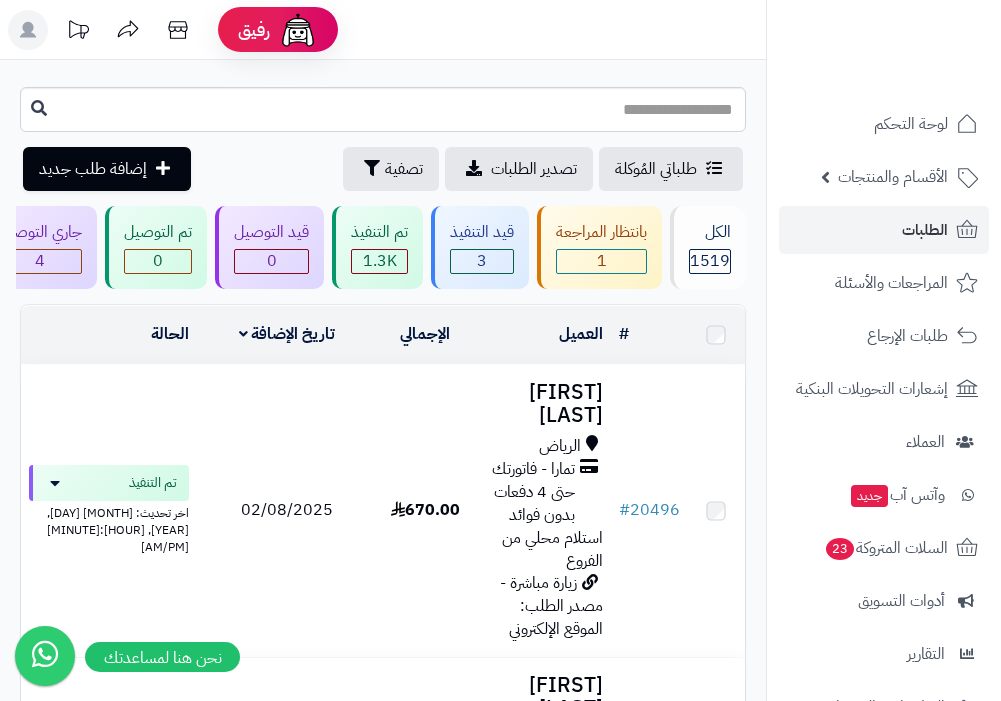 scroll, scrollTop: 0, scrollLeft: 0, axis: both 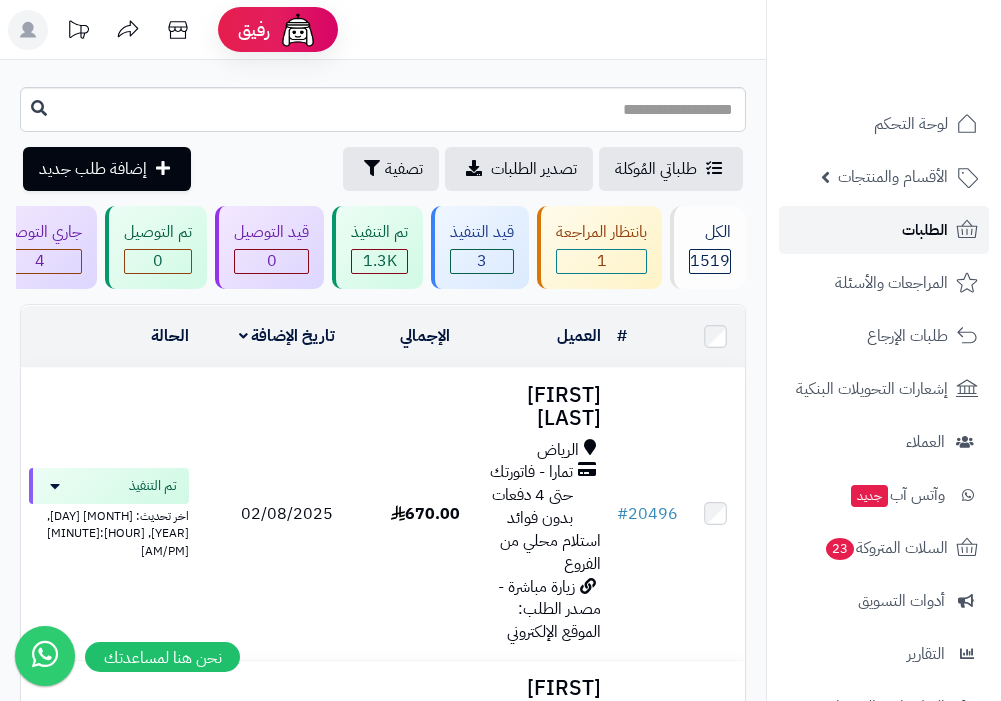 click on "الطلبات" at bounding box center (925, 230) 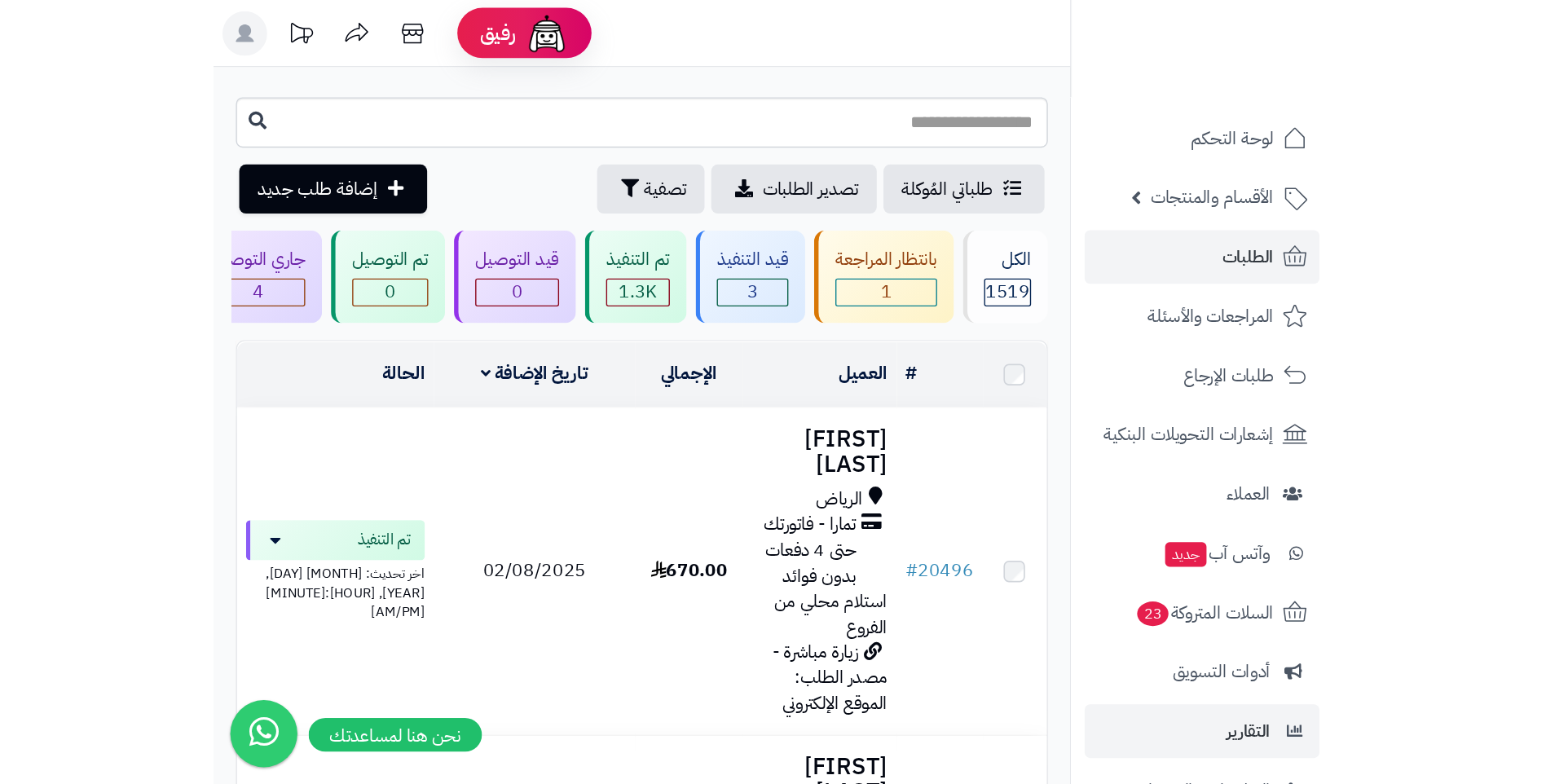 scroll, scrollTop: 0, scrollLeft: 0, axis: both 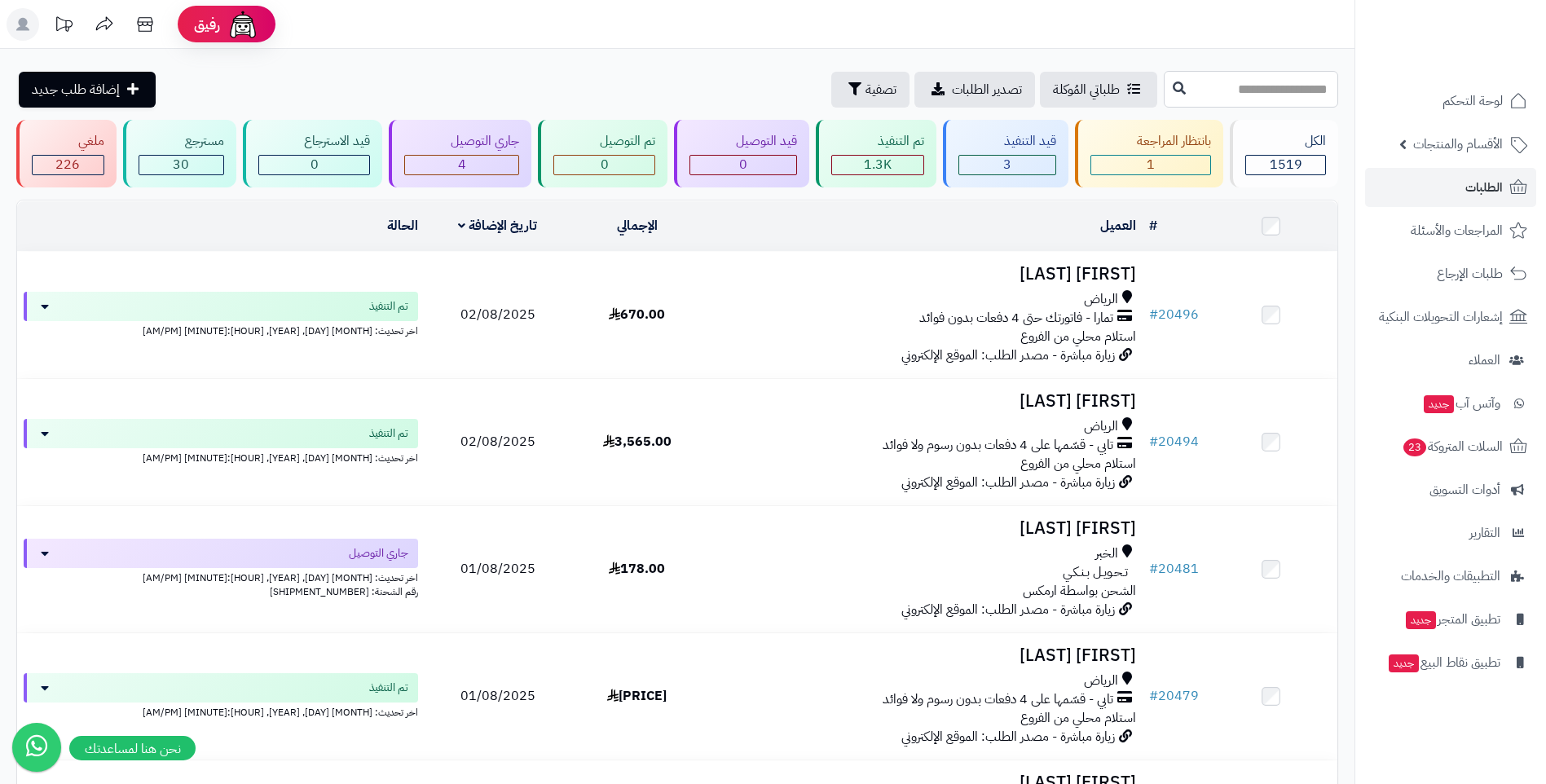 click at bounding box center [1251, 89] 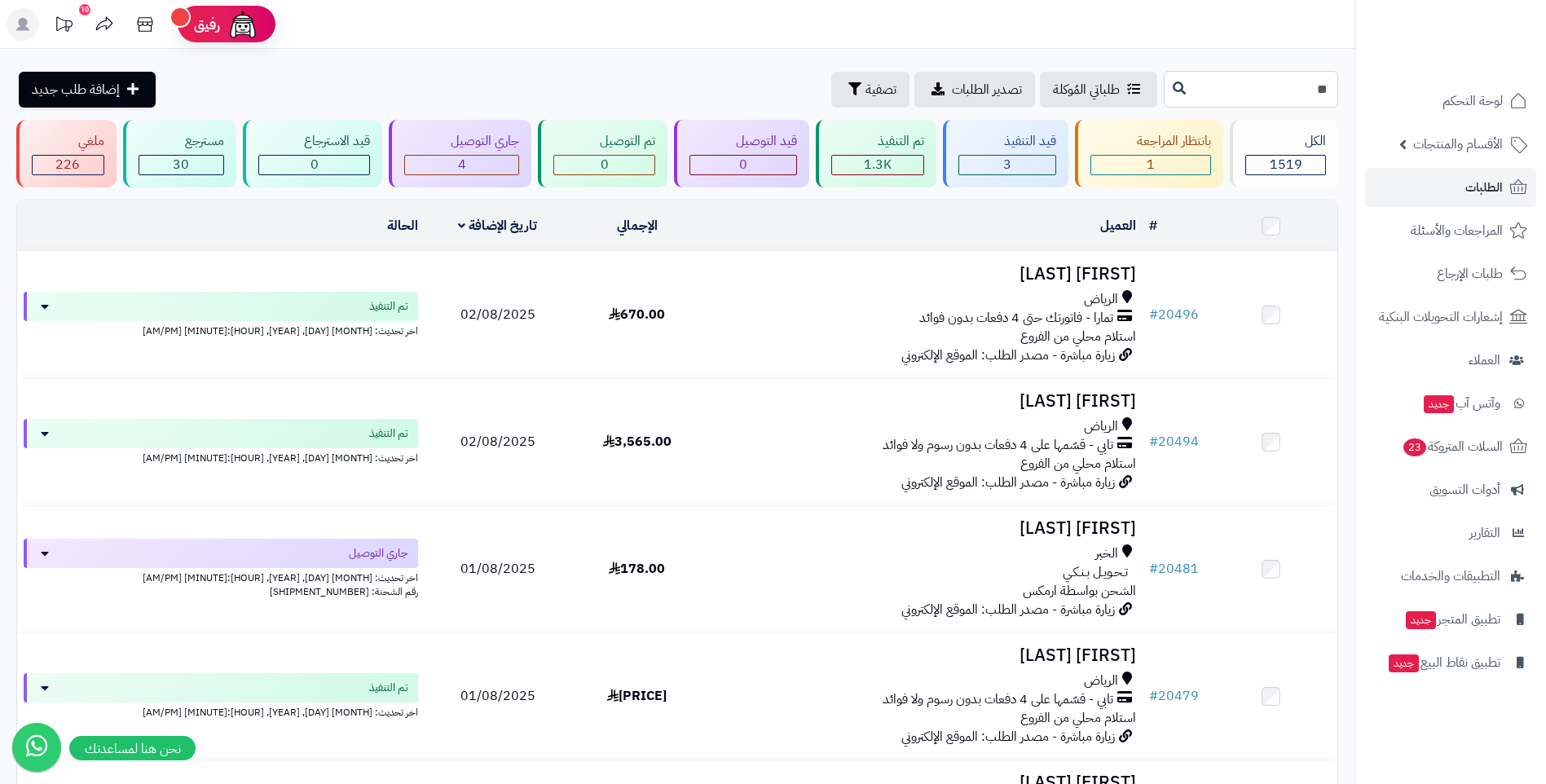 type on "*" 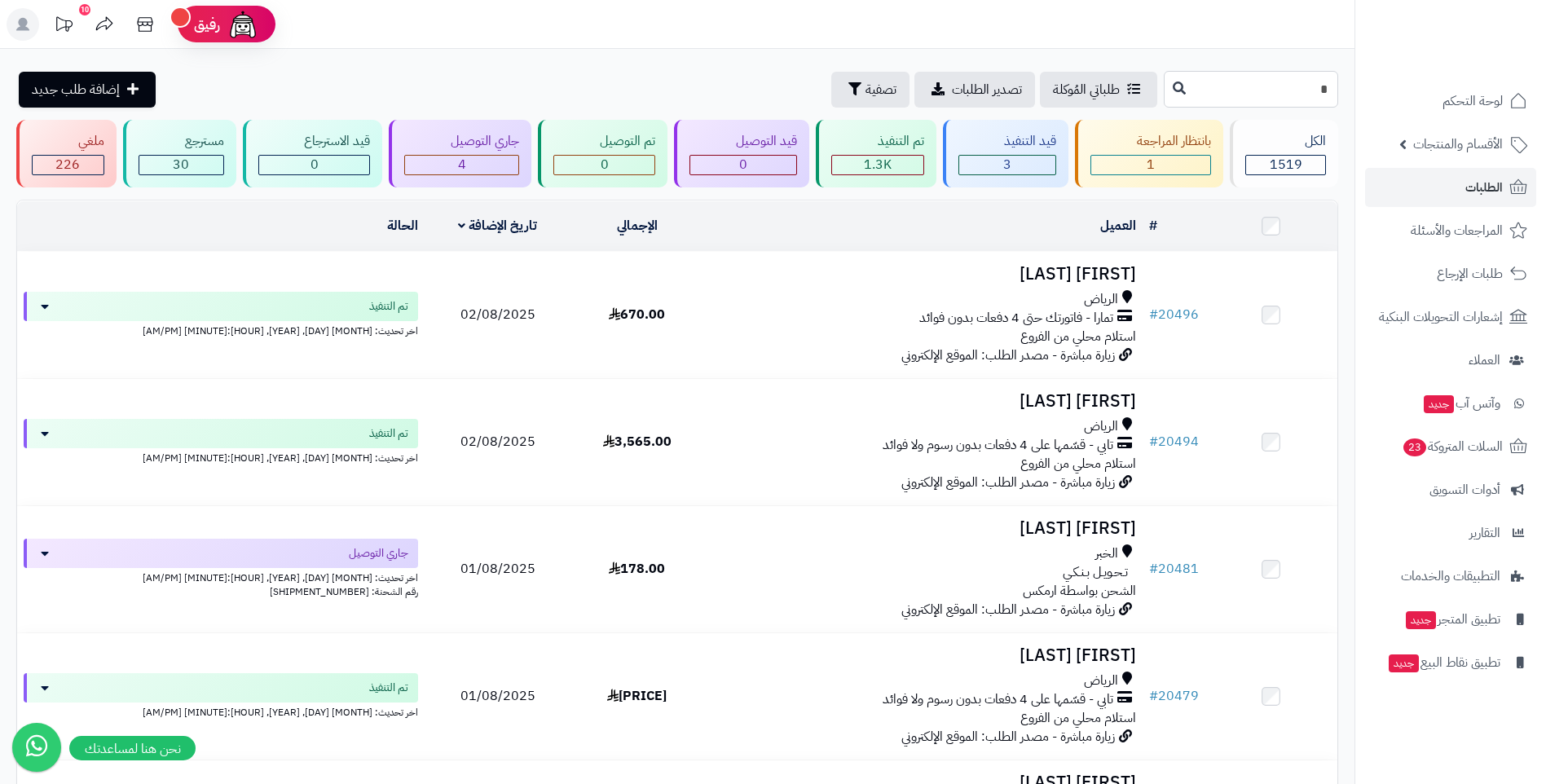 type 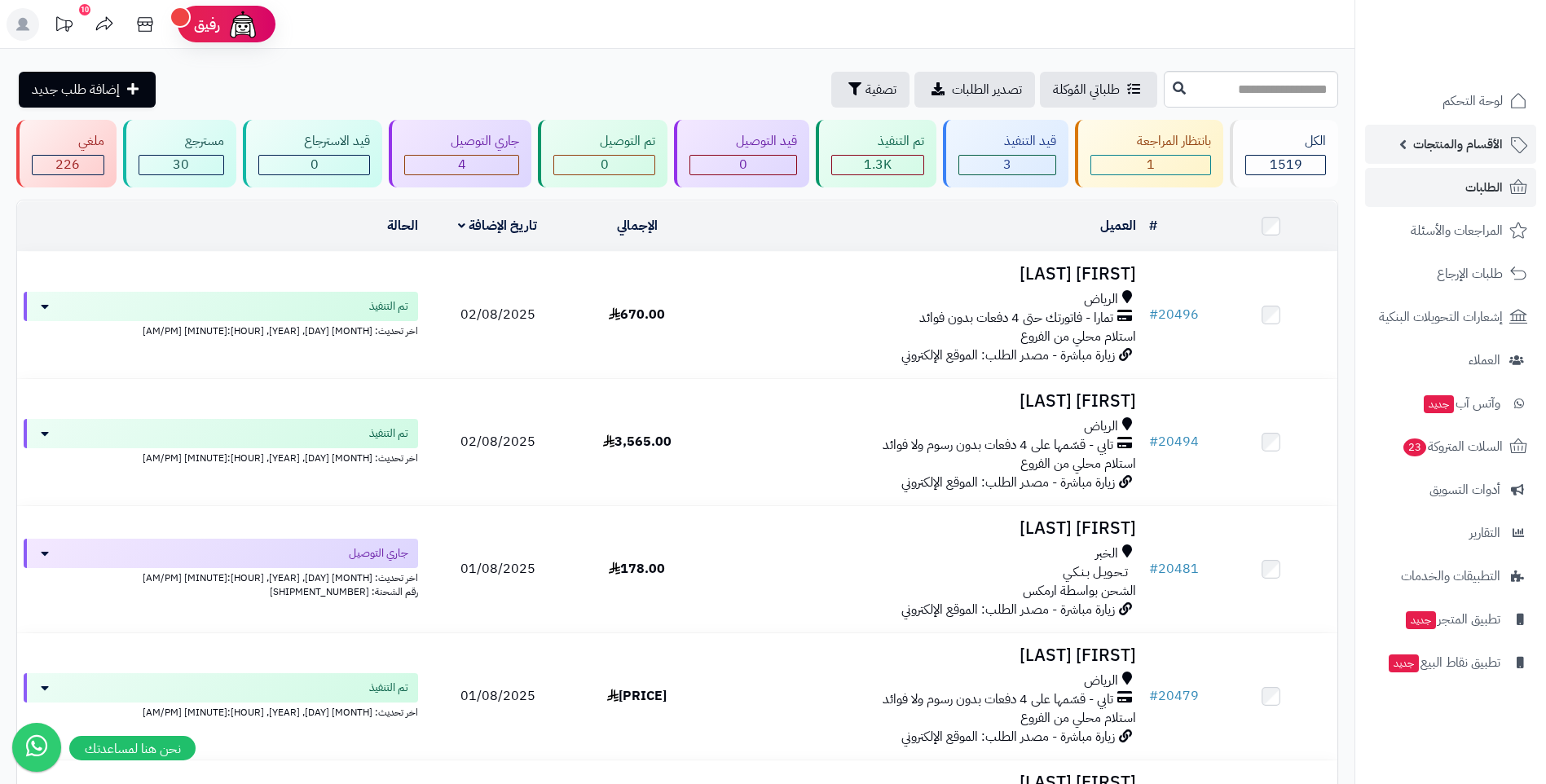 click on "الأقسام والمنتجات" at bounding box center [1458, 144] 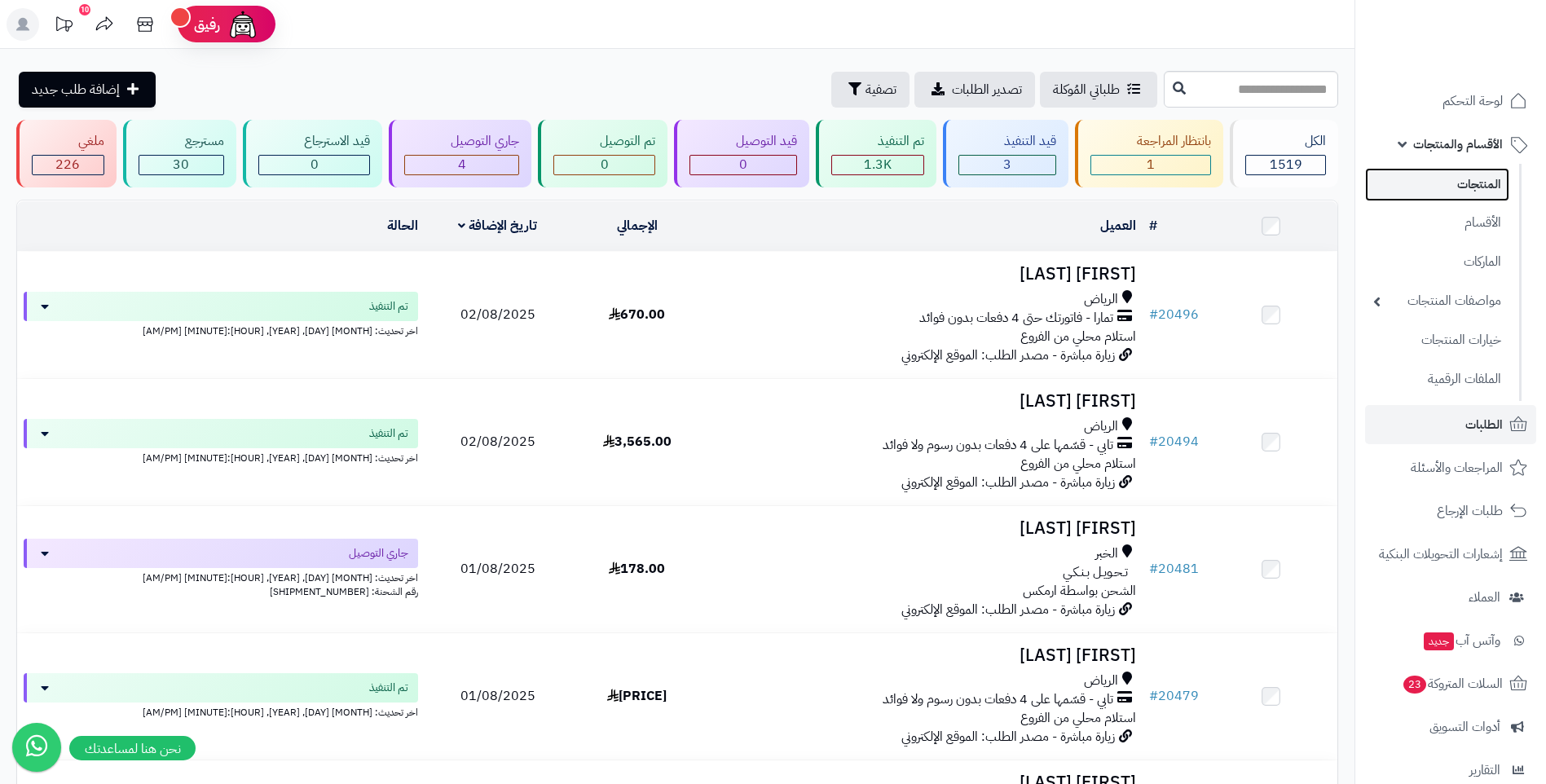 click on "المنتجات" at bounding box center (1437, 184) 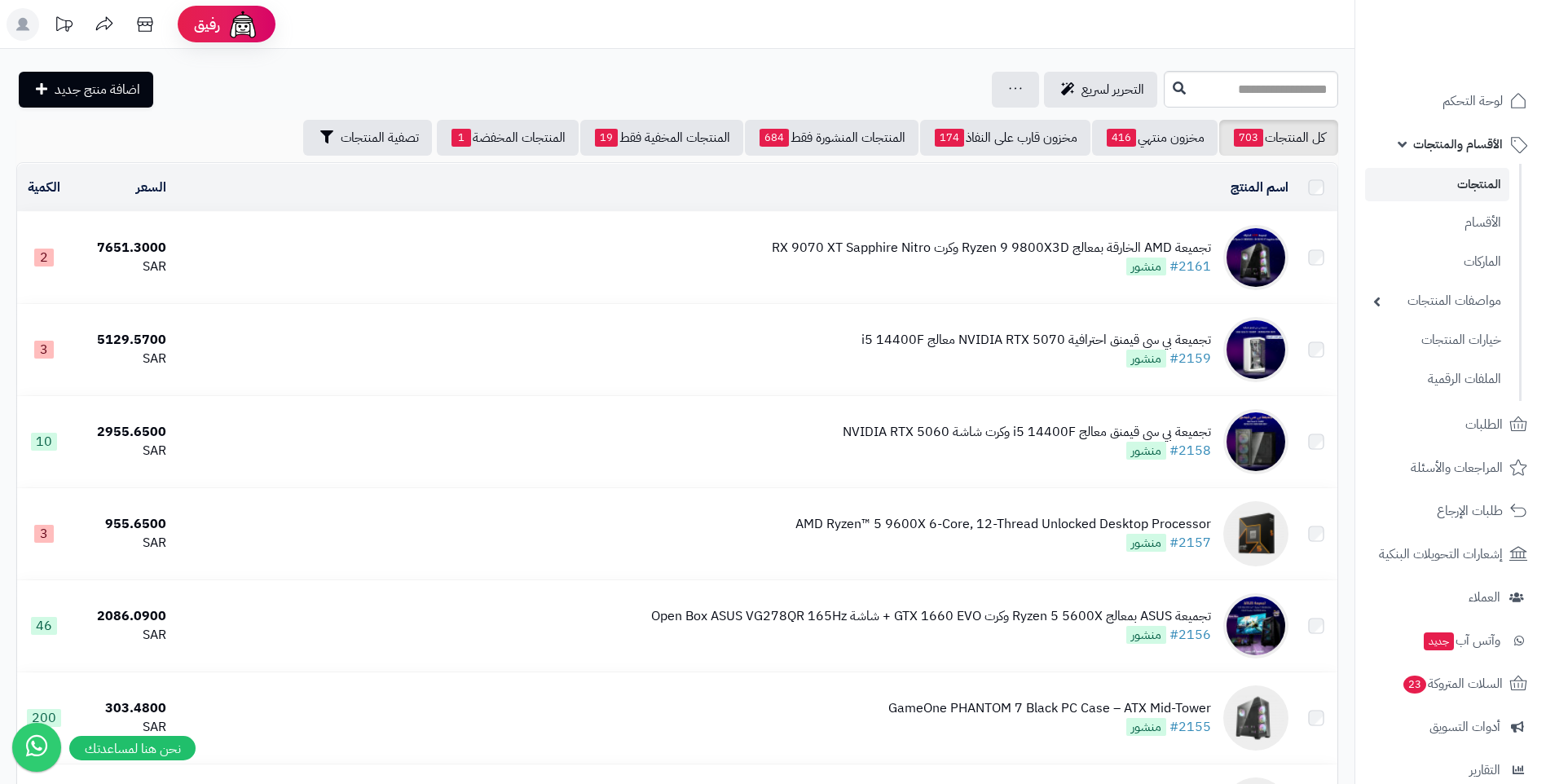 scroll, scrollTop: 0, scrollLeft: 0, axis: both 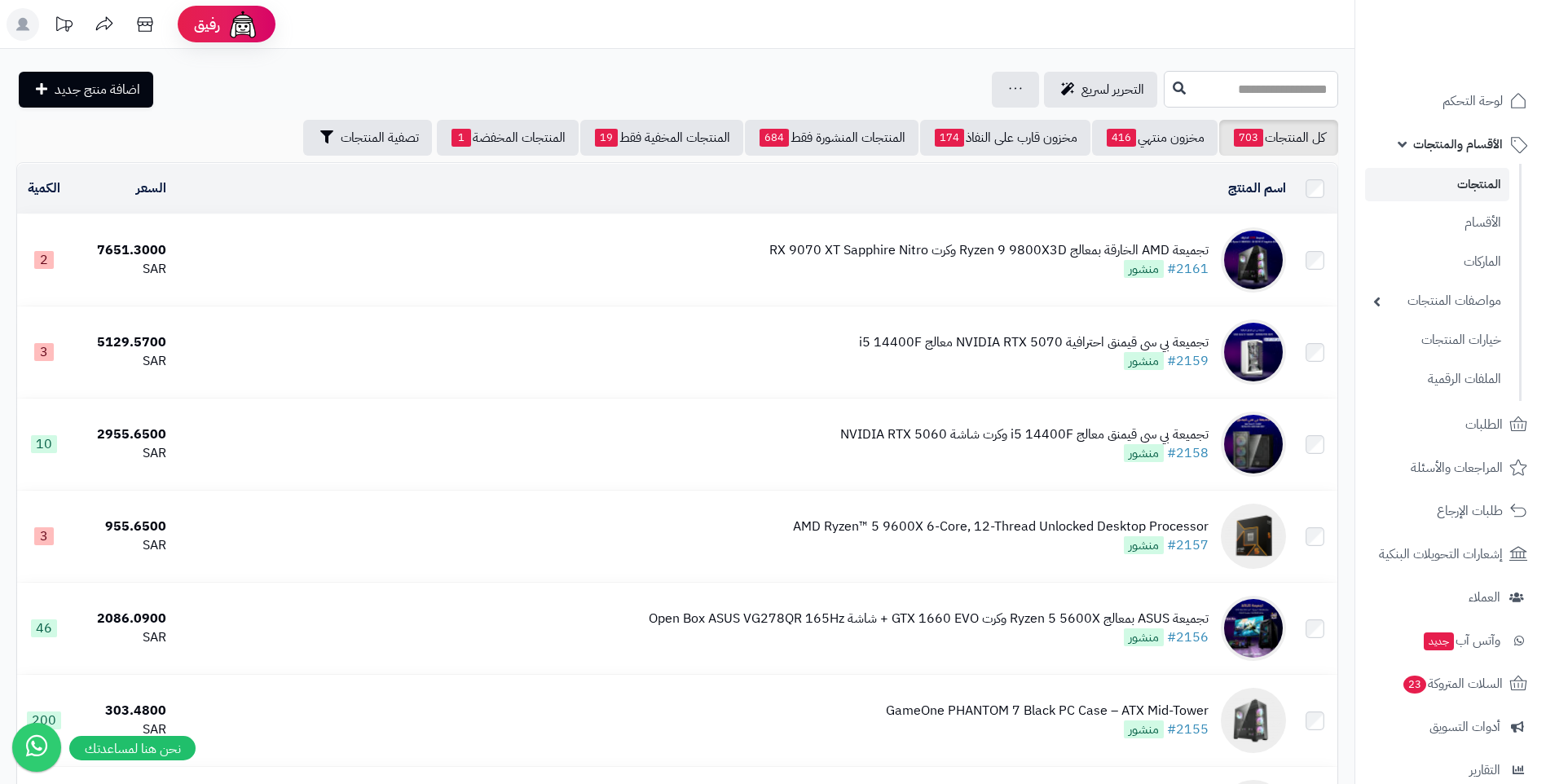 click at bounding box center (1251, 89) 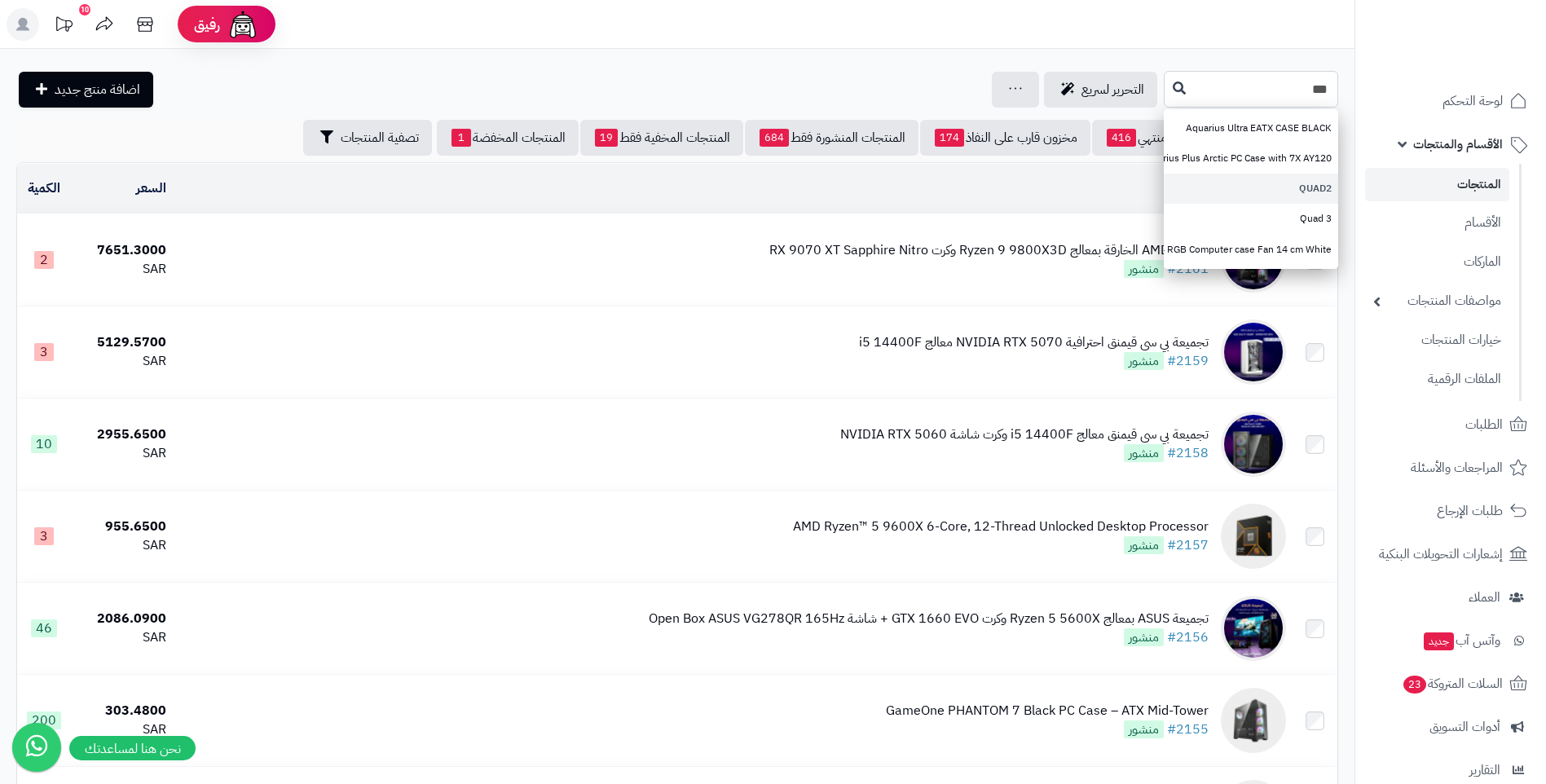 type on "***" 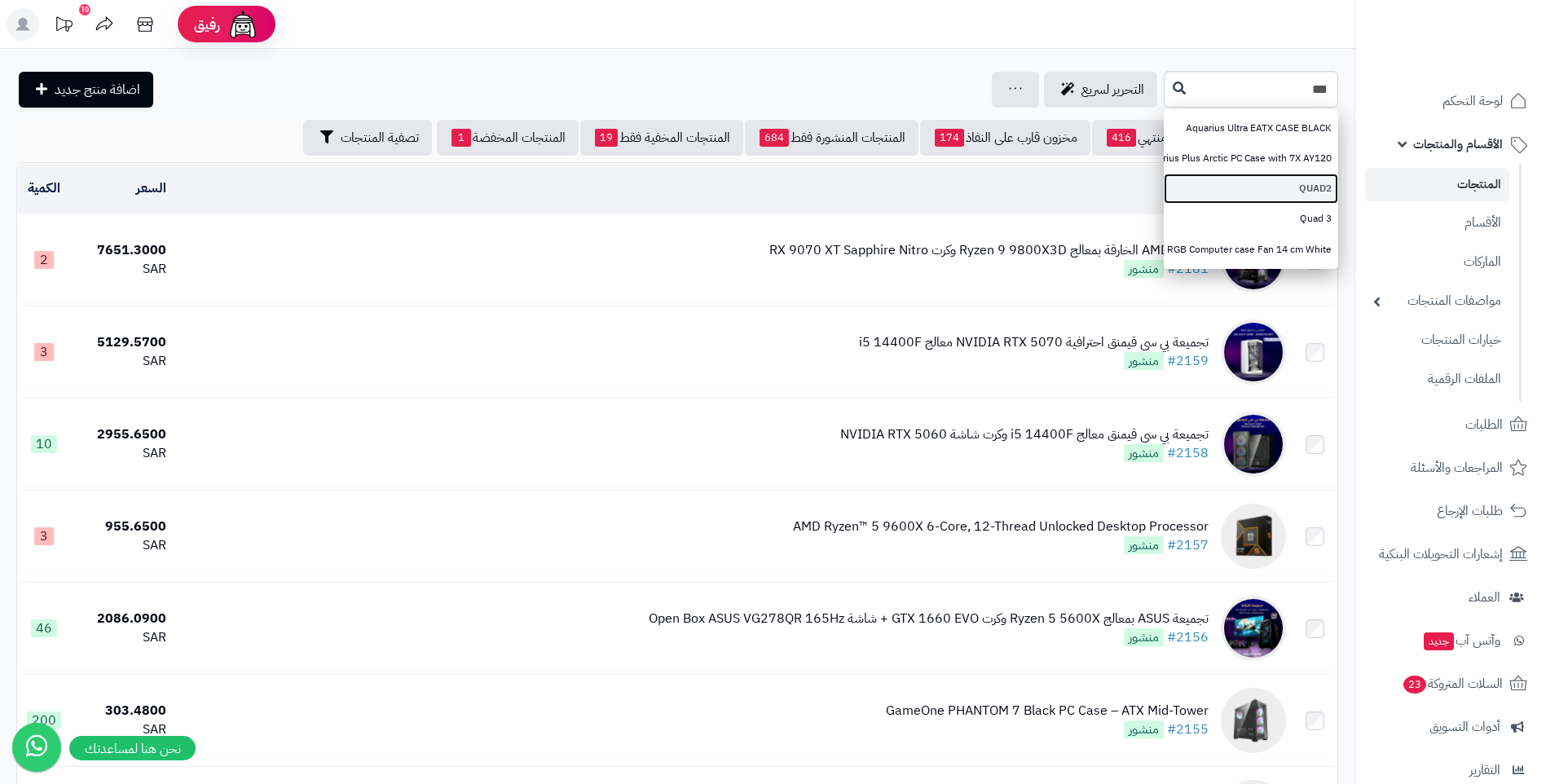 click on "QUAD2" at bounding box center [1251, 188] 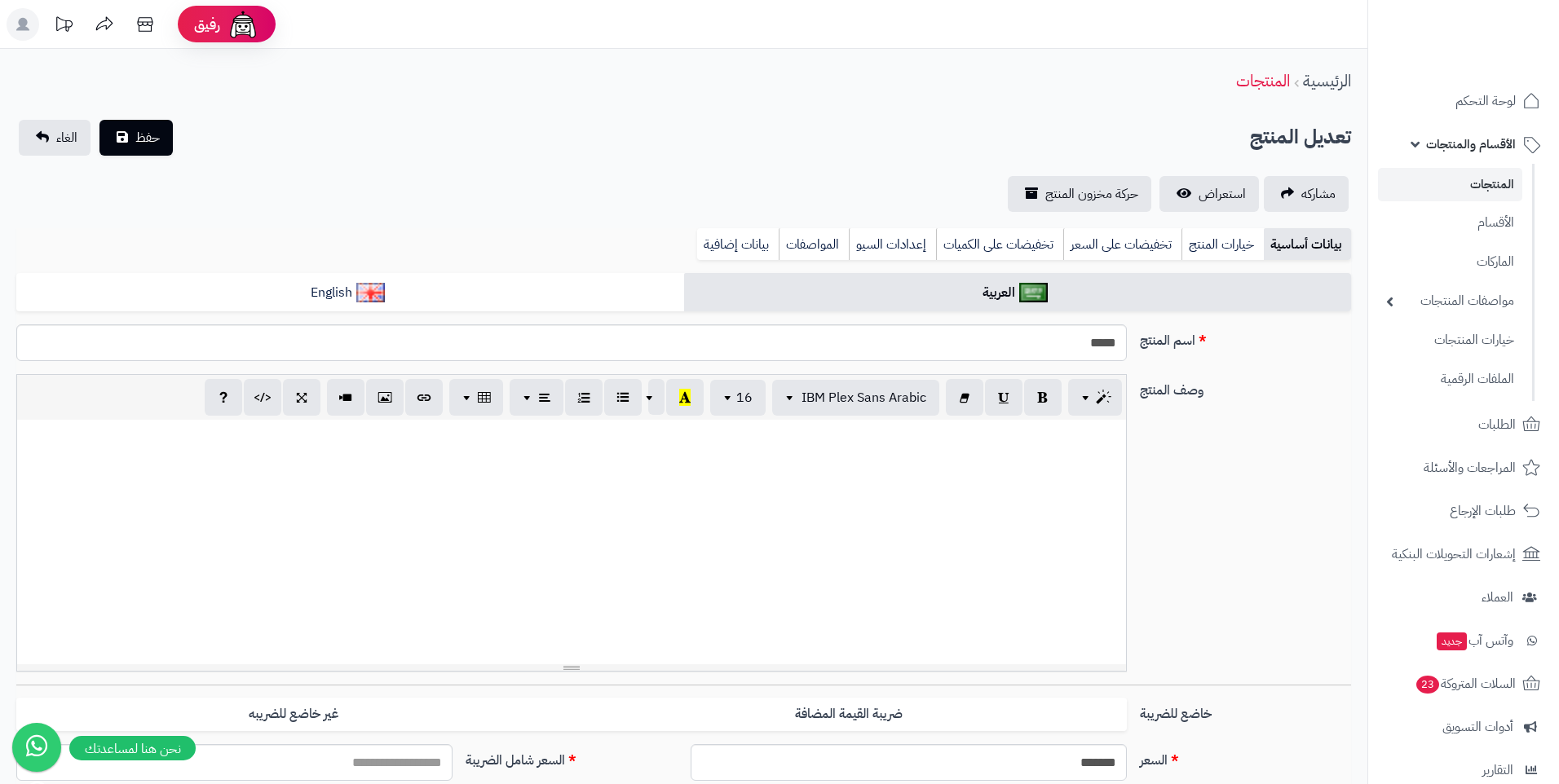 select 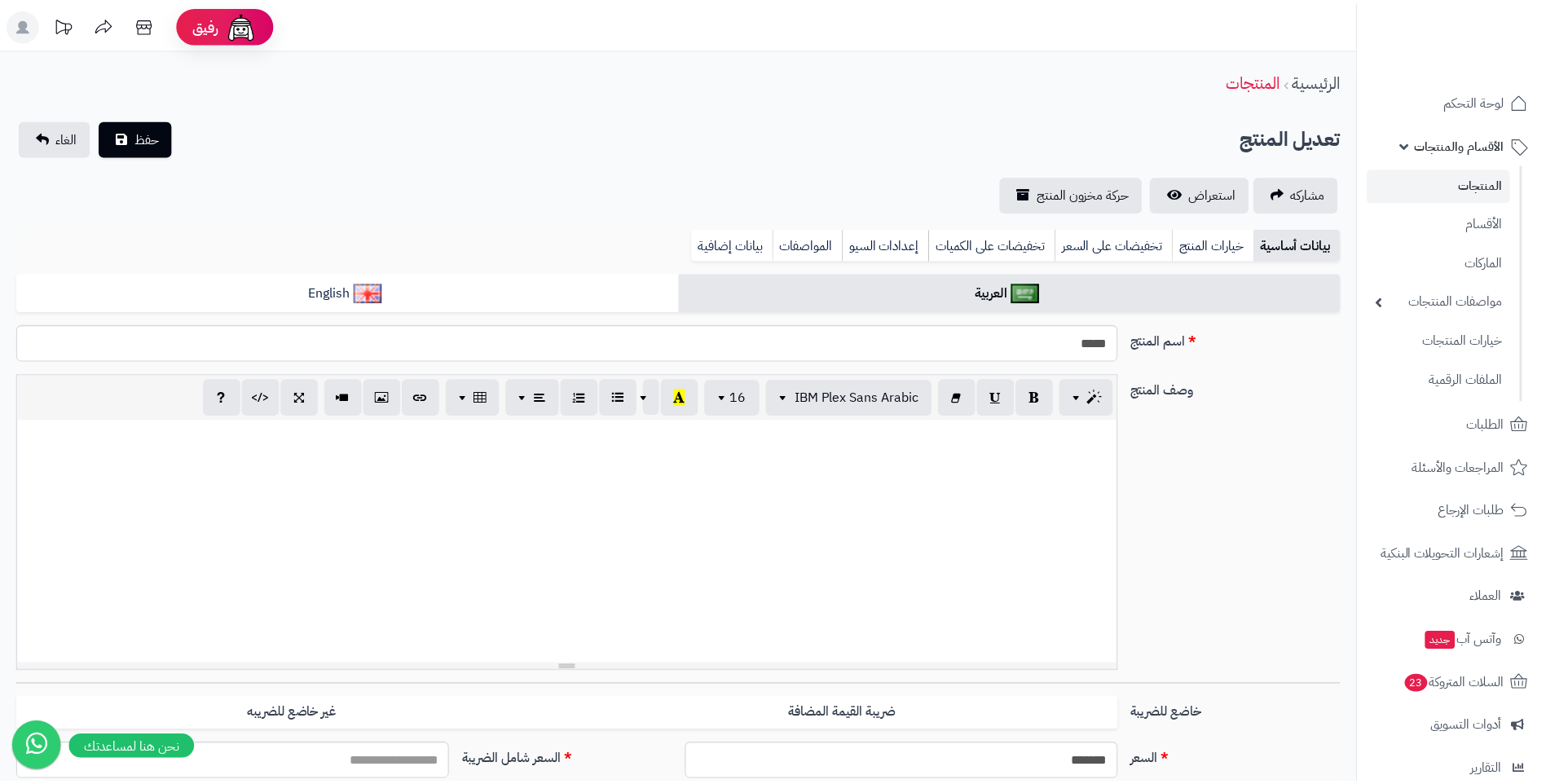 scroll, scrollTop: 0, scrollLeft: 0, axis: both 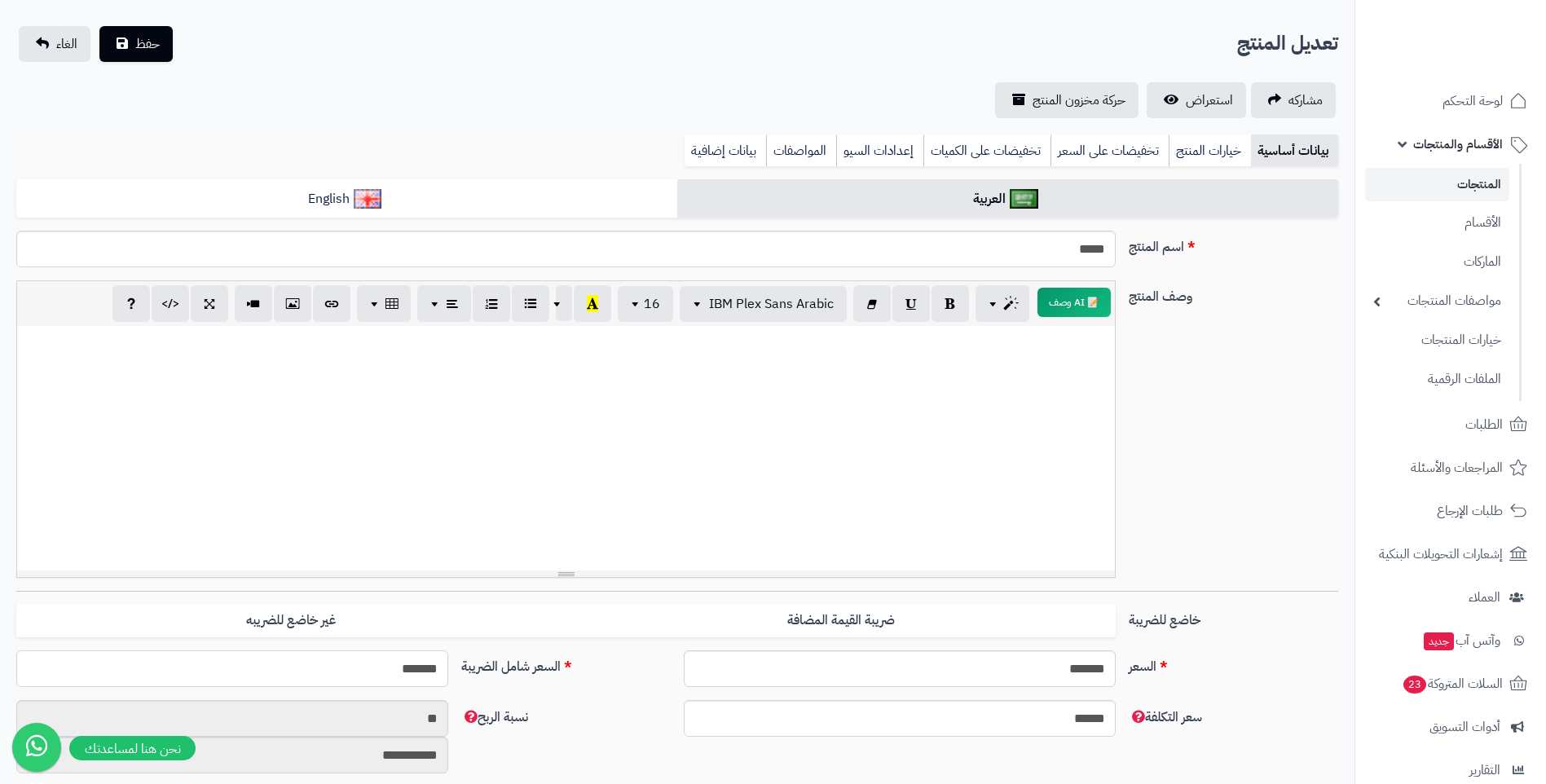 drag, startPoint x: 353, startPoint y: 673, endPoint x: 566, endPoint y: 653, distance: 213.93691 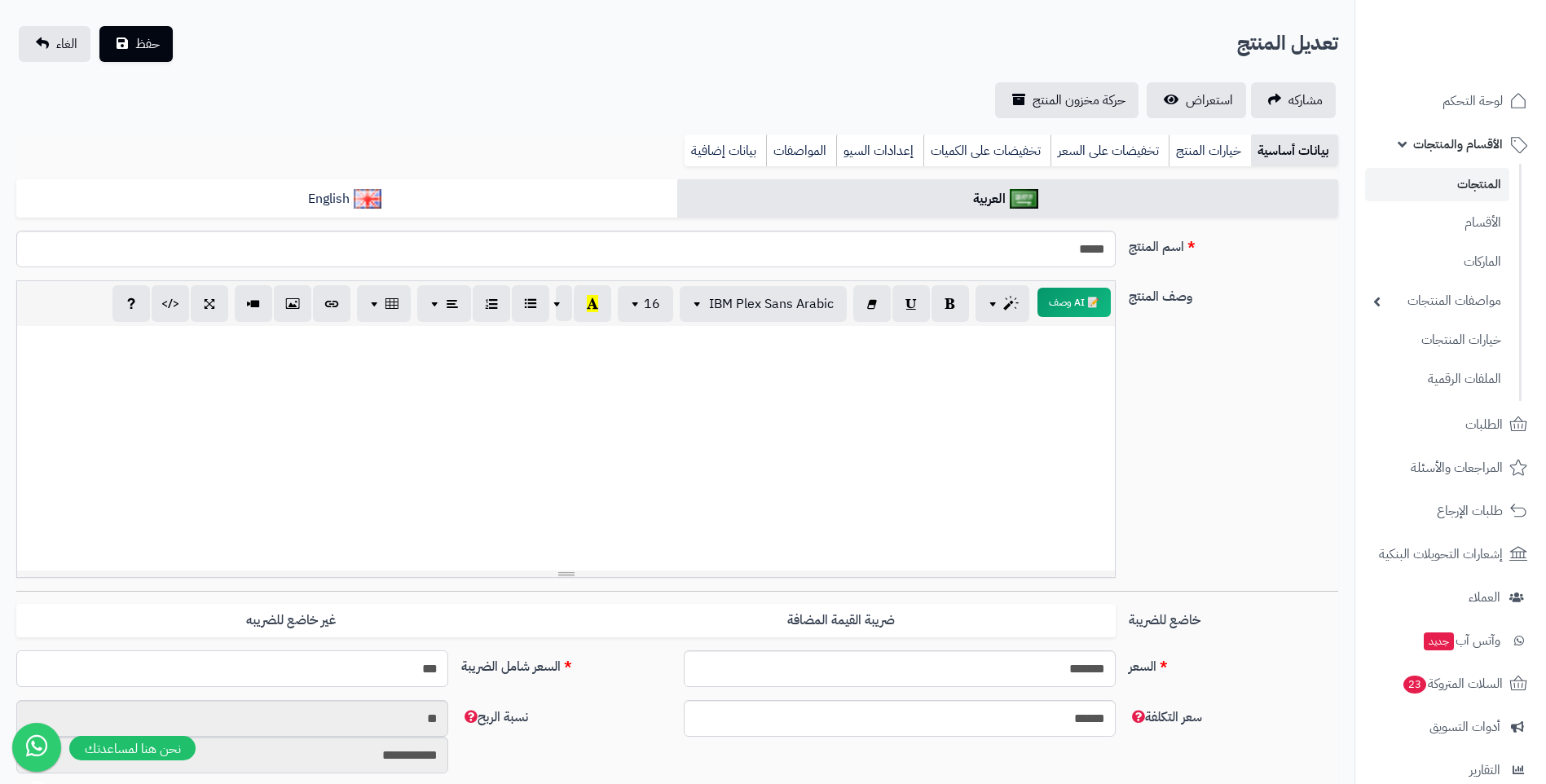 type on "****" 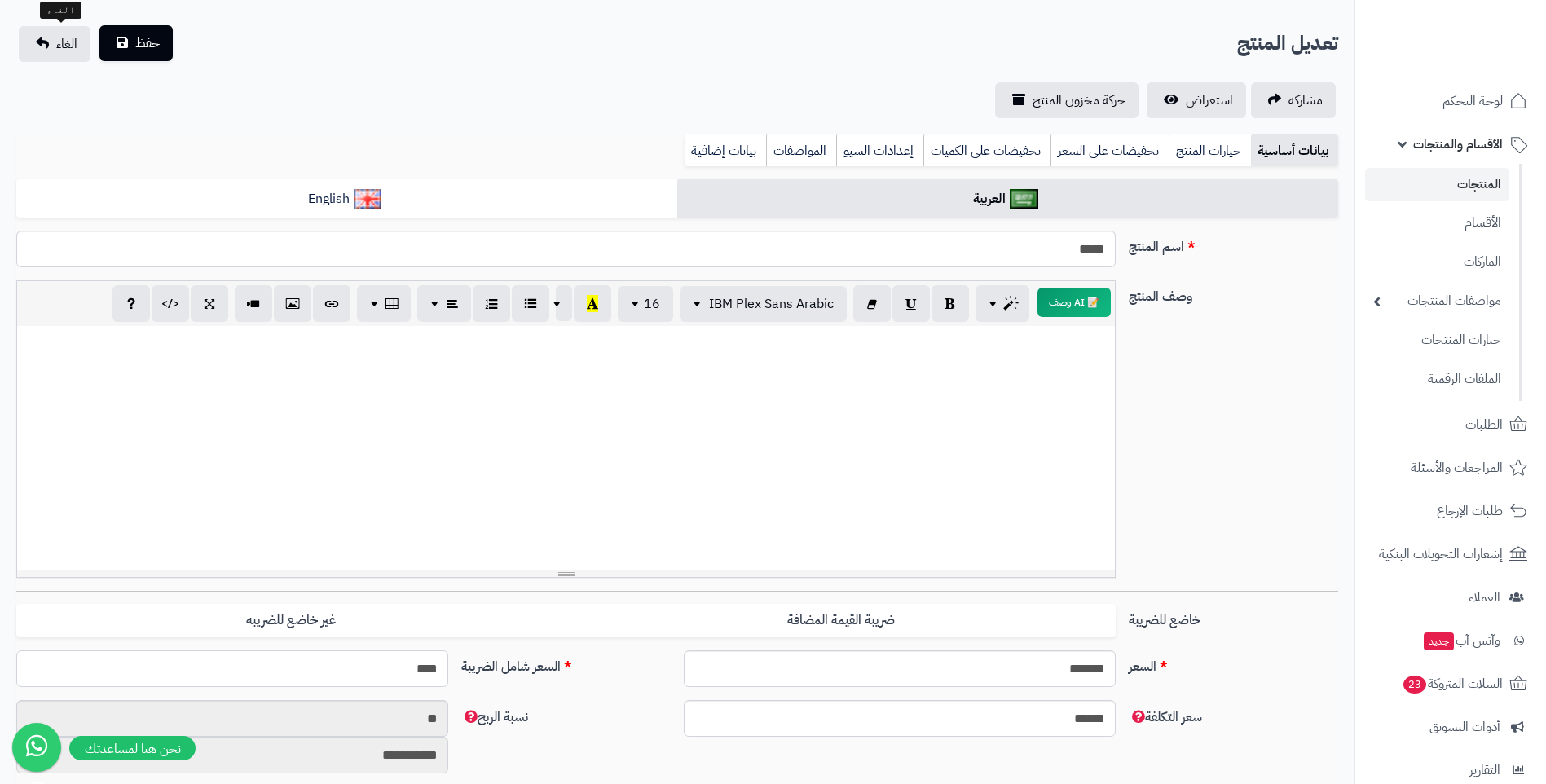 type on "**********" 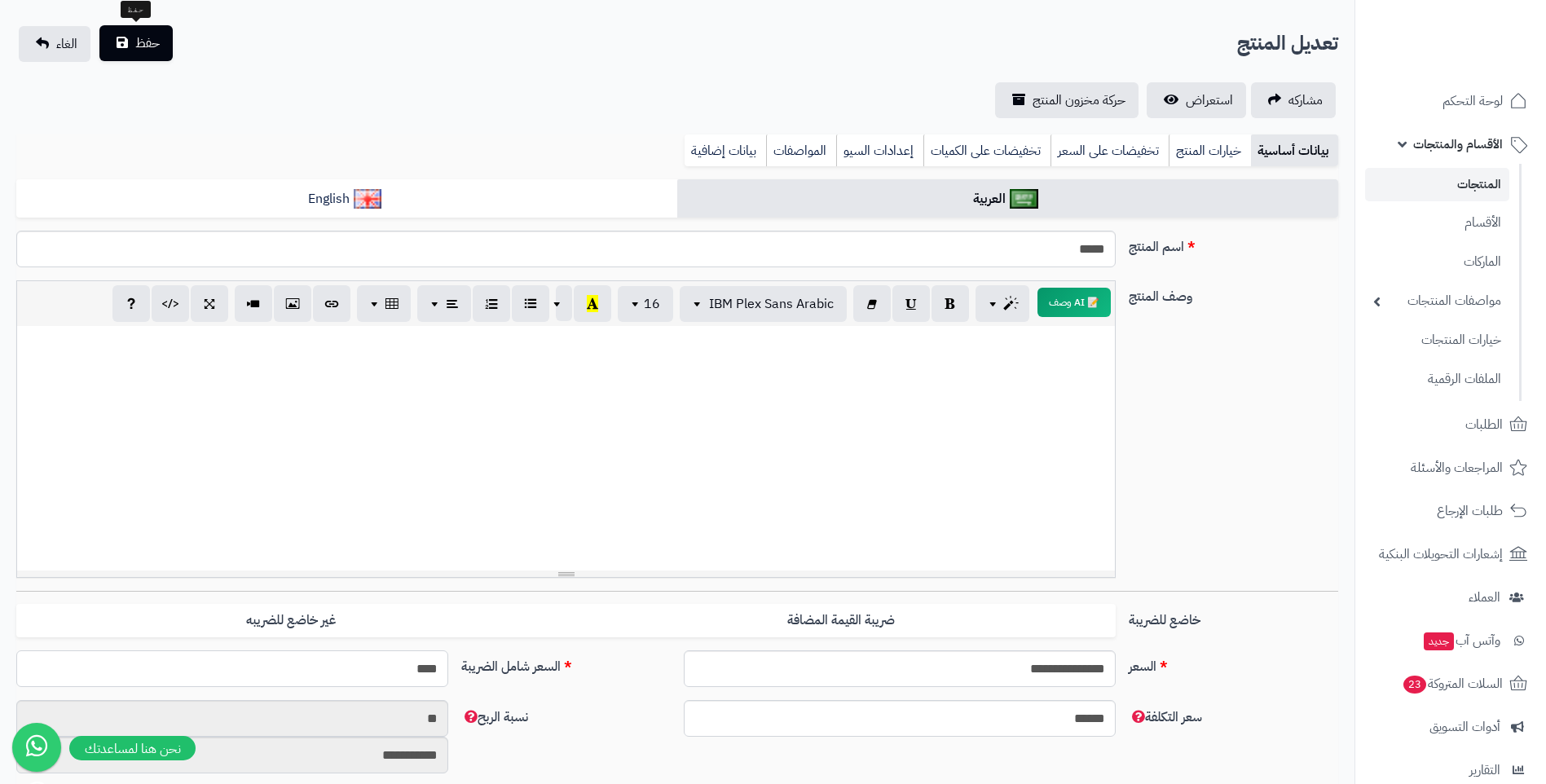 type on "****" 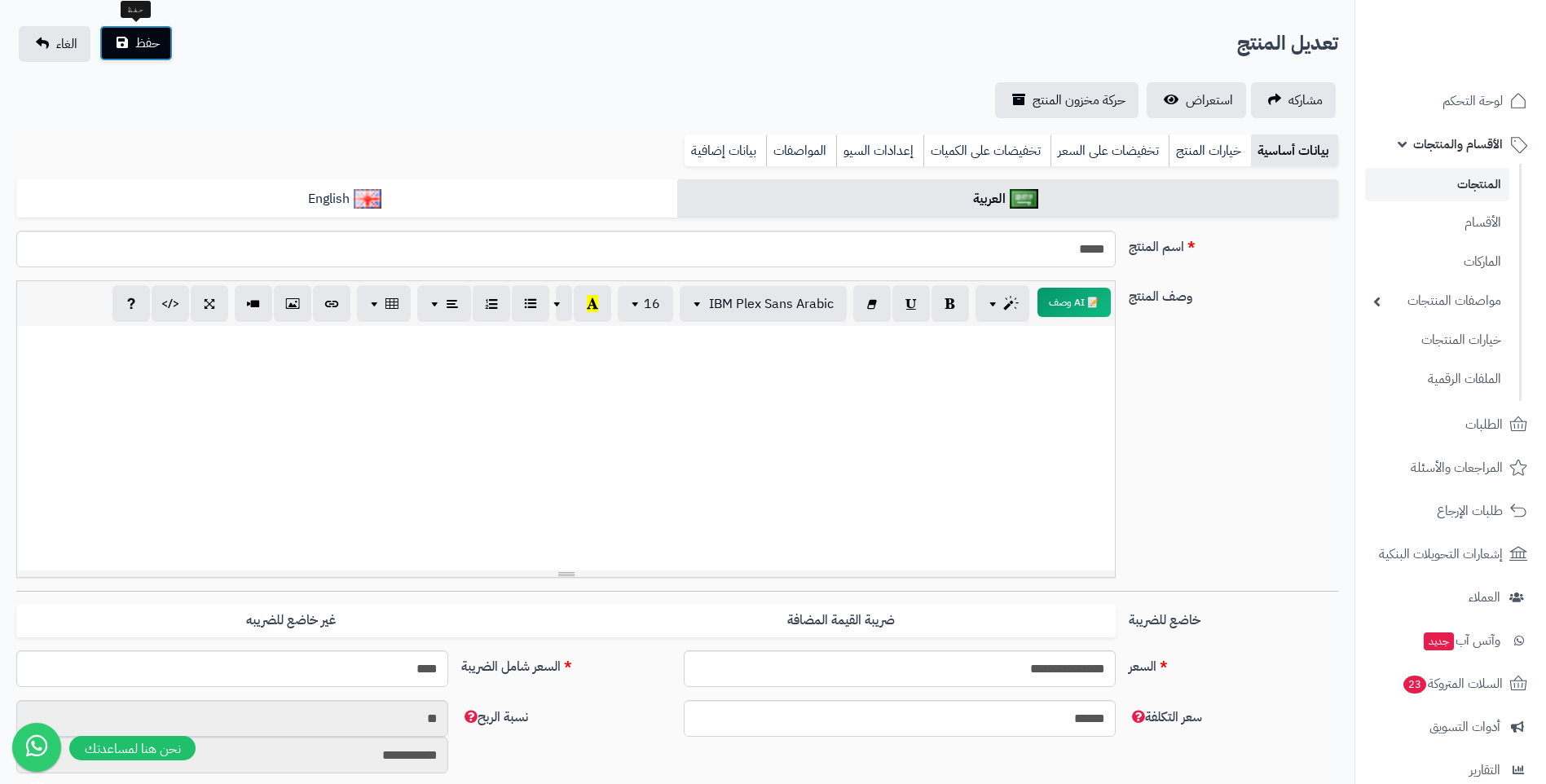 click on "حفظ" at bounding box center [136, 43] 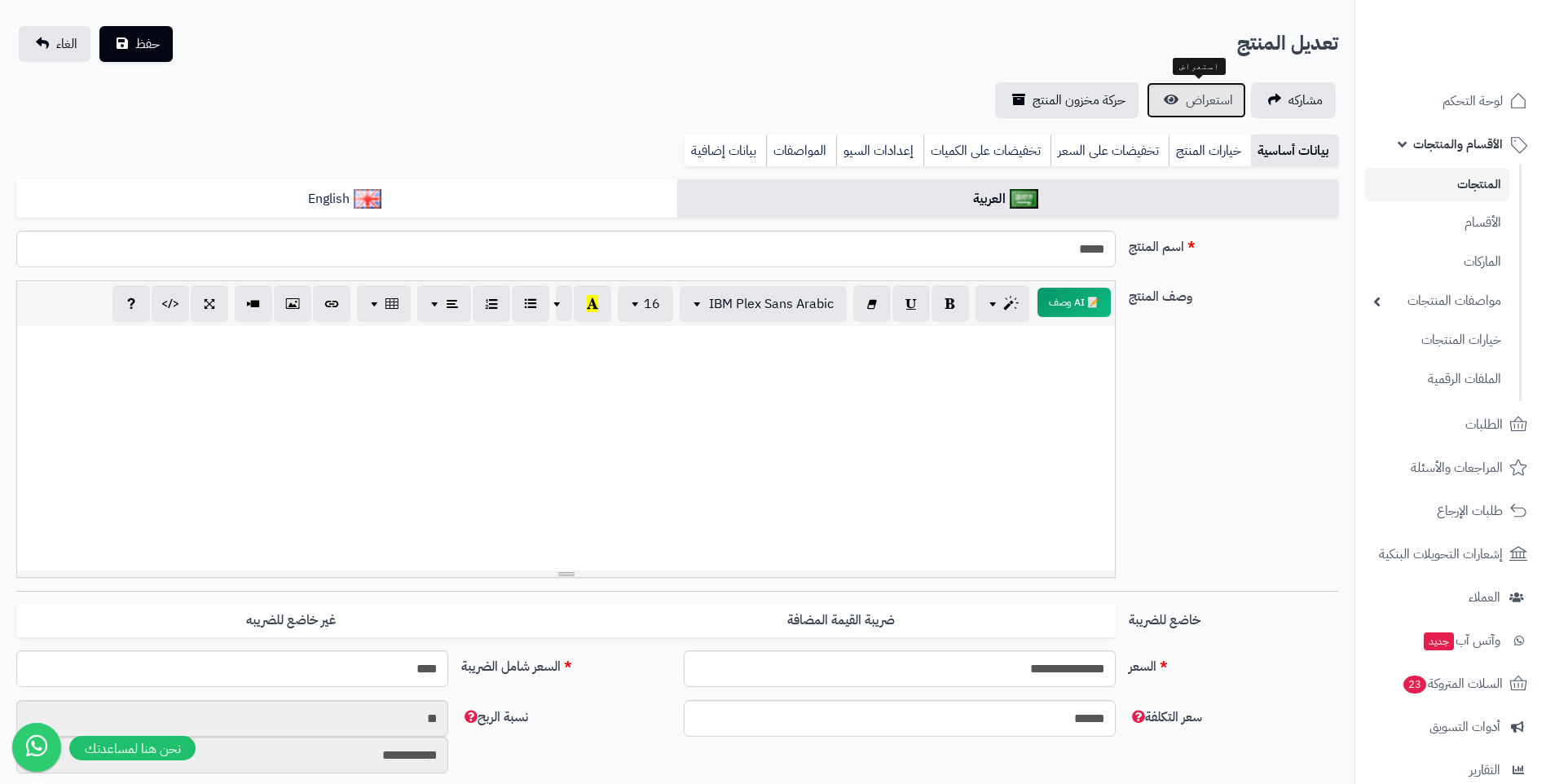 click on "استعراض" at bounding box center [1209, 100] 